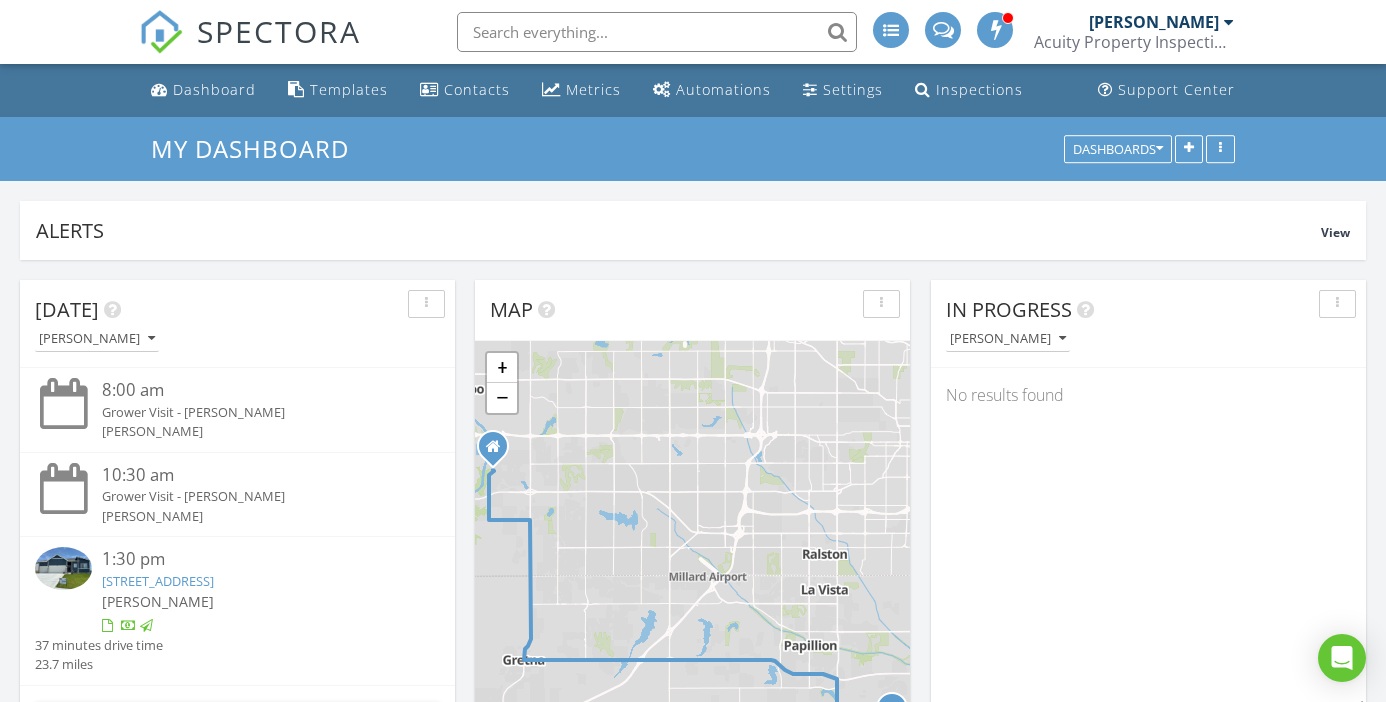 scroll, scrollTop: 0, scrollLeft: 0, axis: both 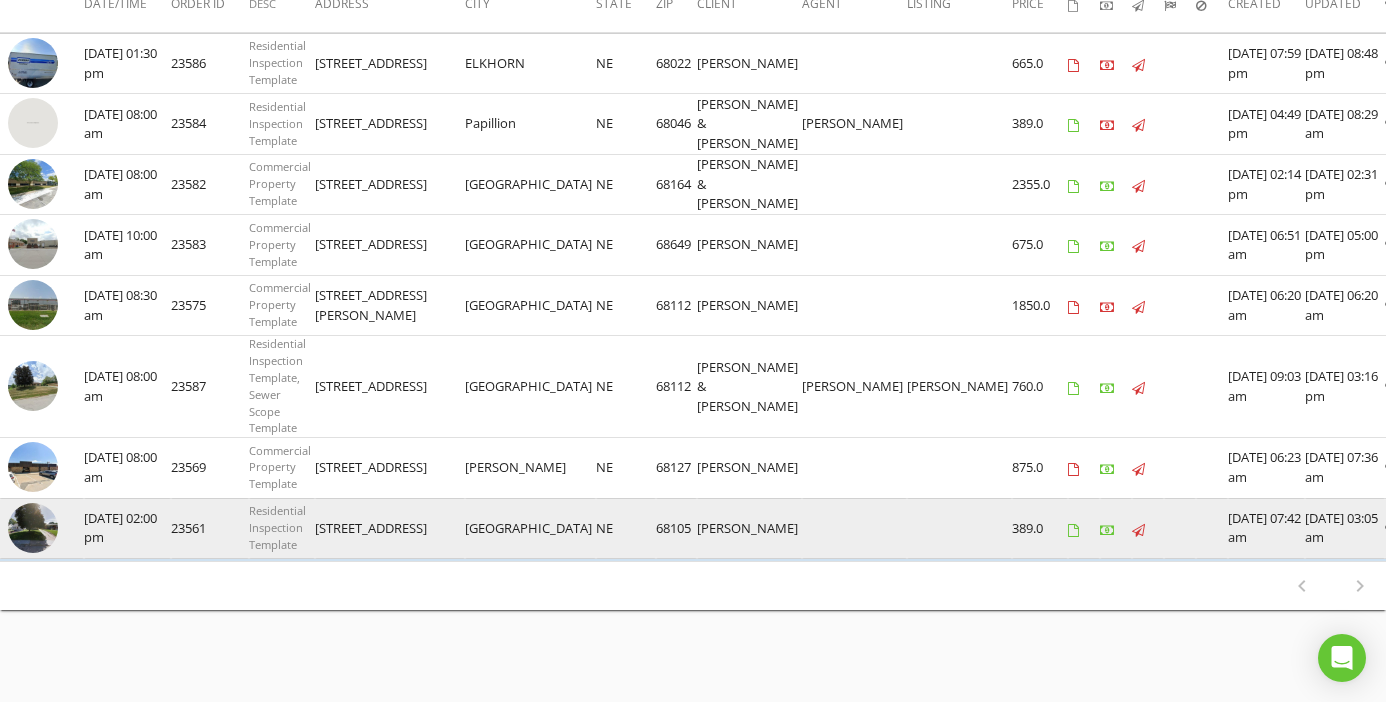 click at bounding box center [33, 528] 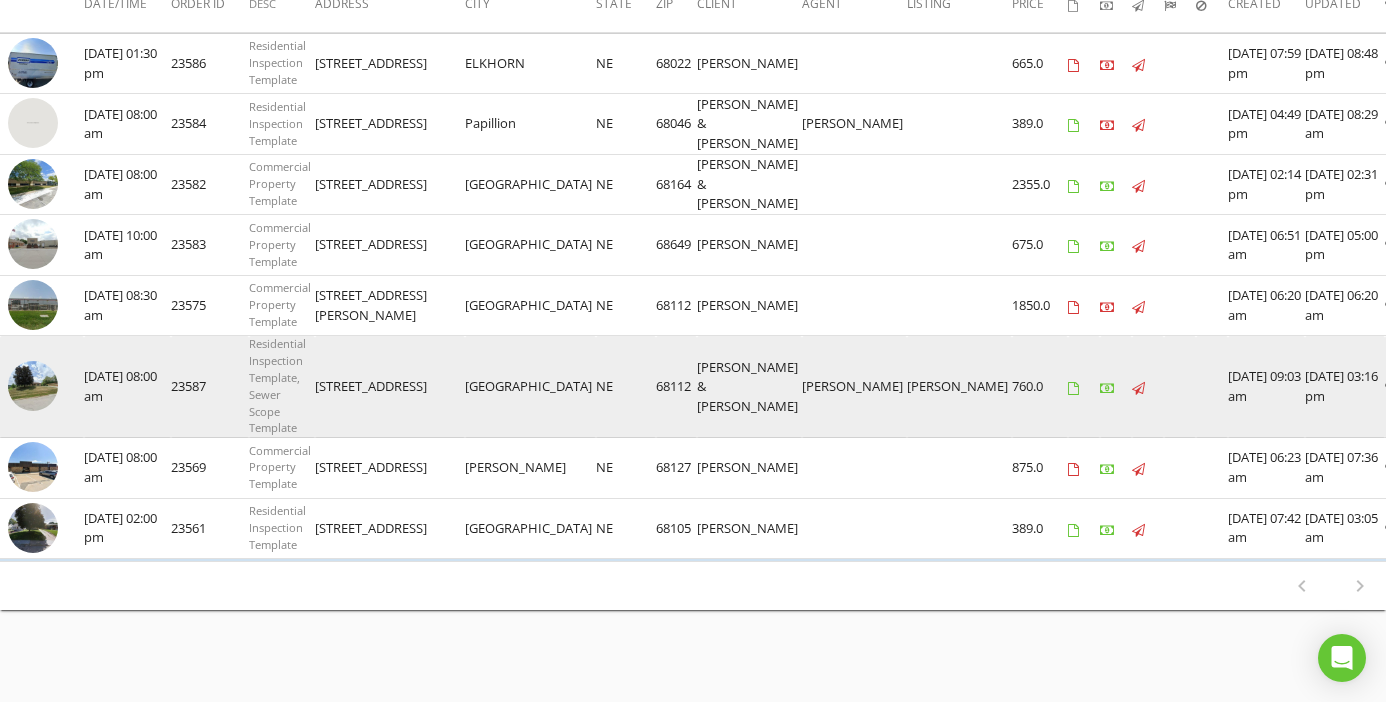 click at bounding box center [33, 386] 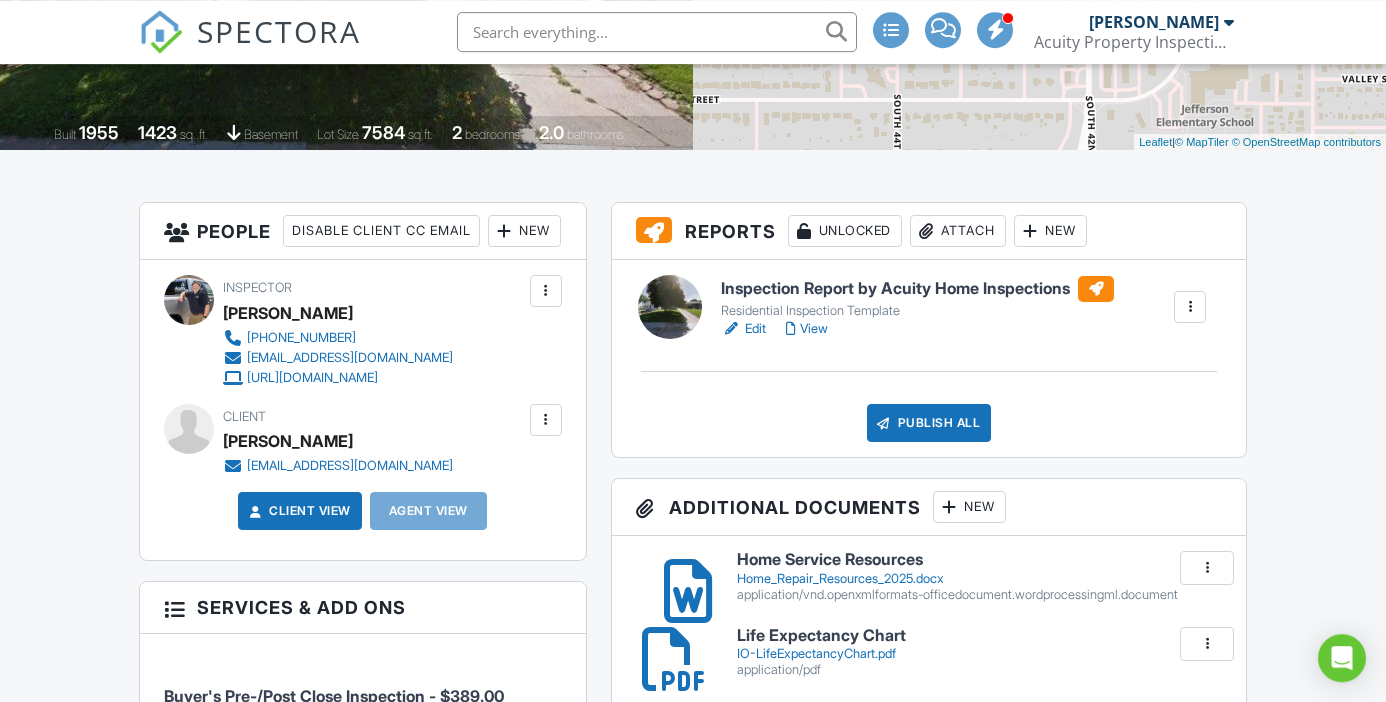 scroll, scrollTop: 384, scrollLeft: 0, axis: vertical 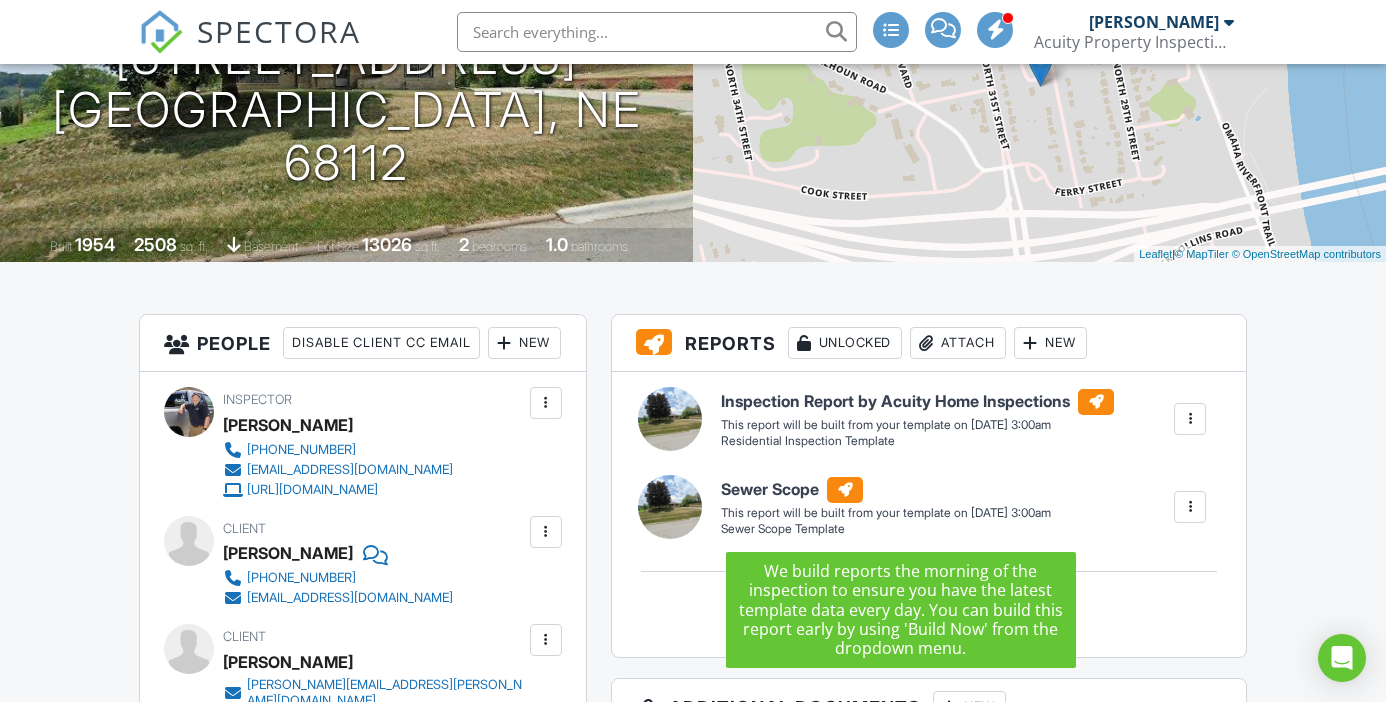 click on "Sewer Scope" at bounding box center (917, 402) 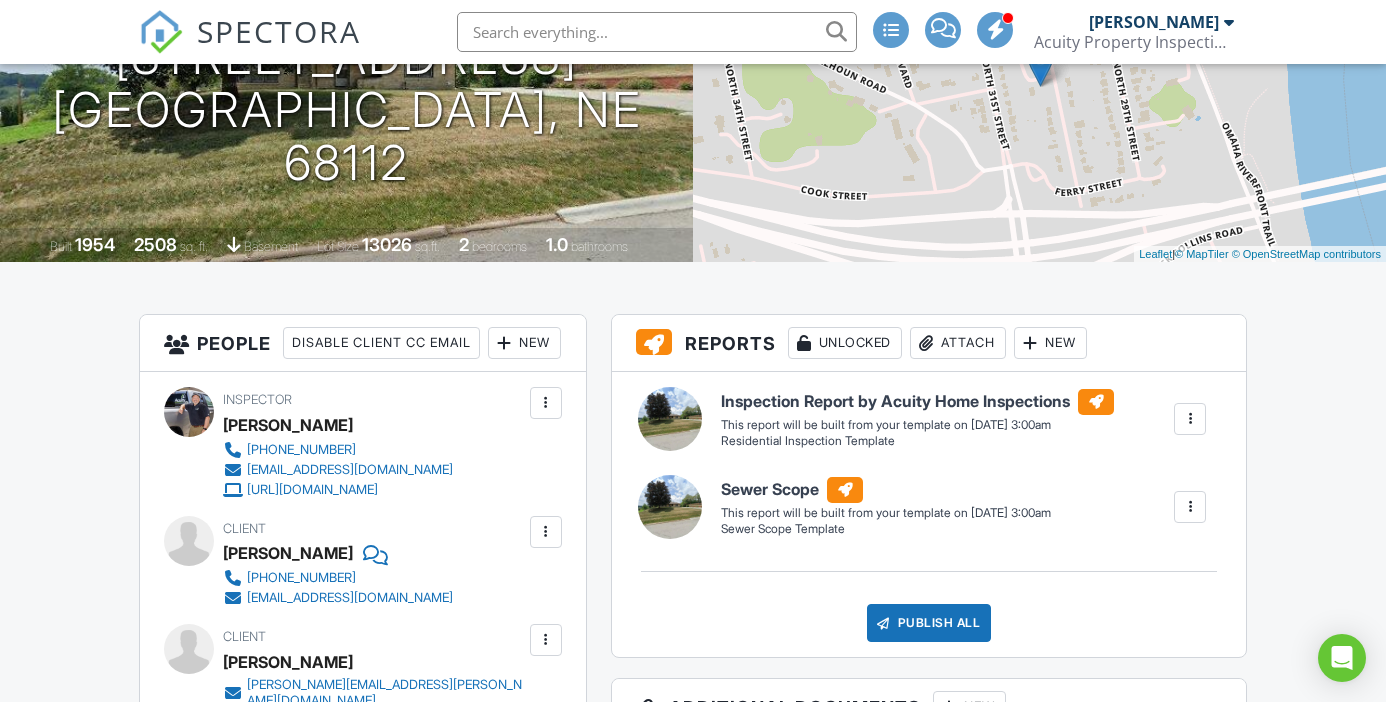 click at bounding box center [1190, 507] 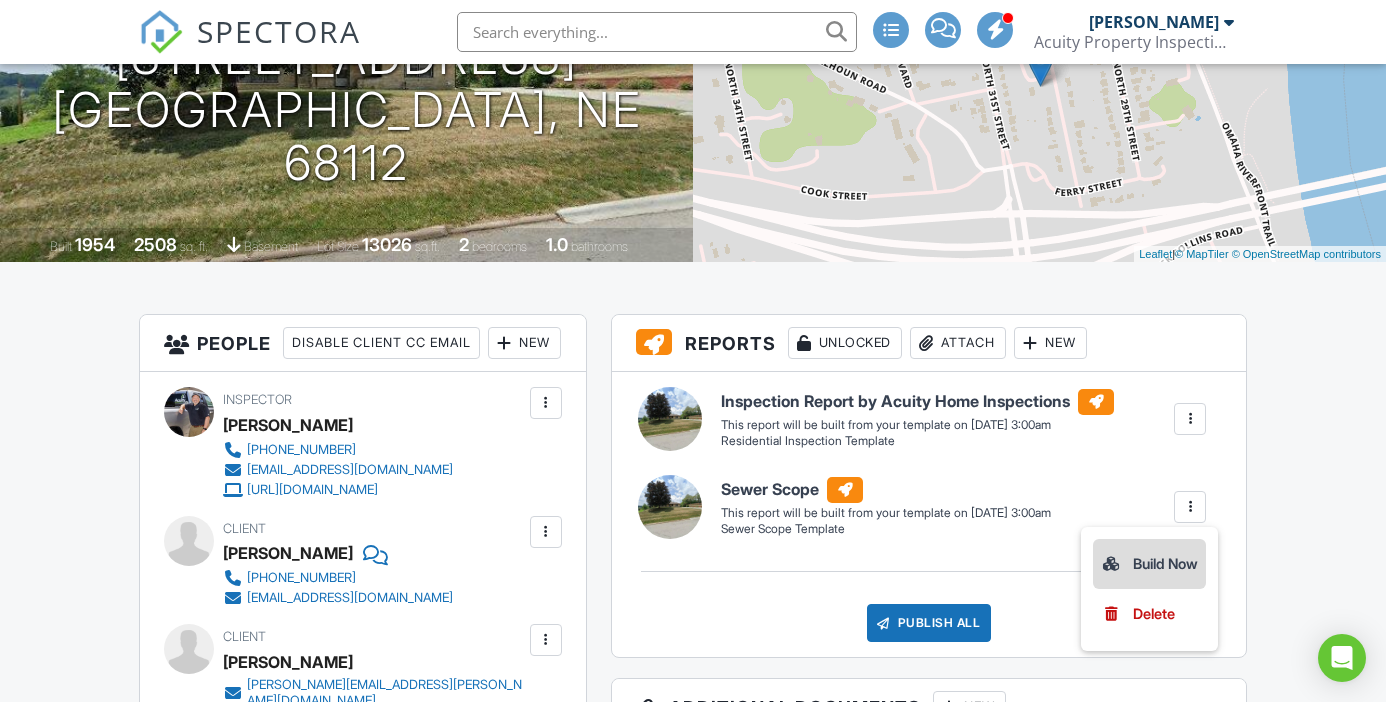 click on "Build Now" at bounding box center [1149, 564] 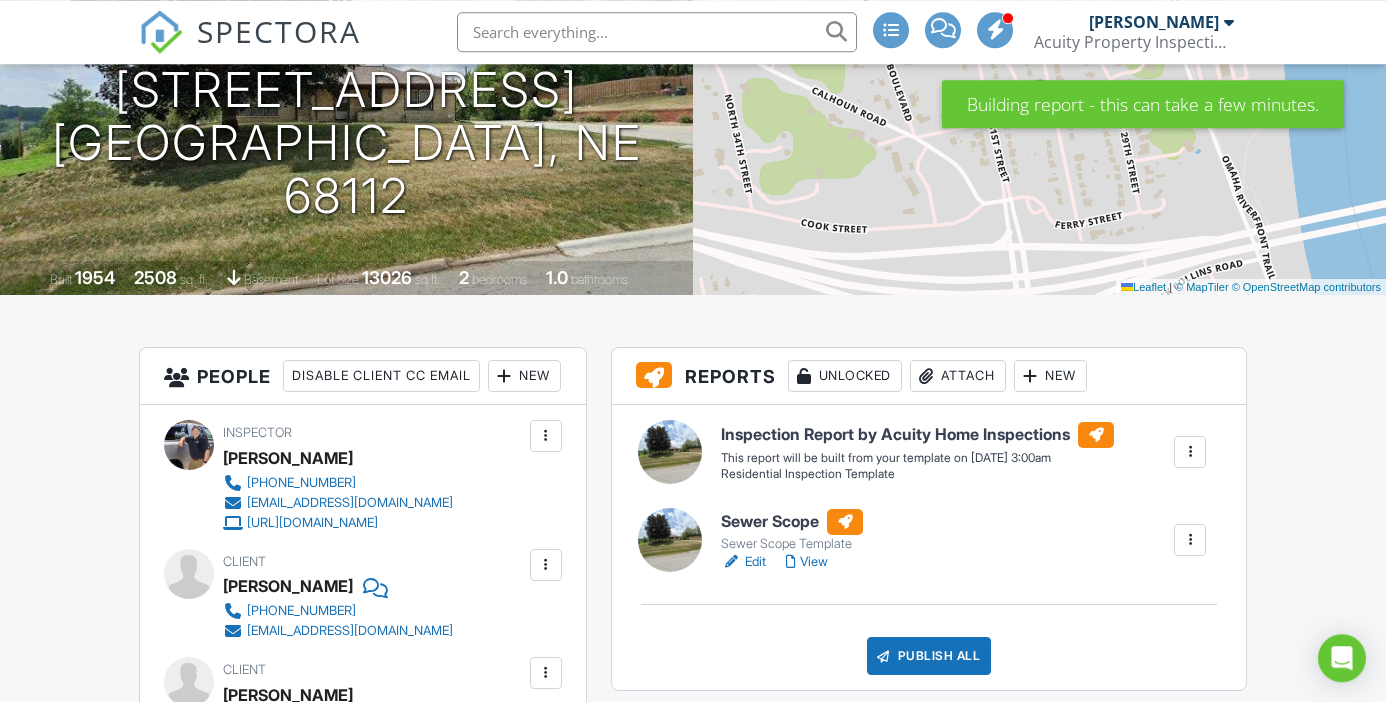 scroll, scrollTop: 288, scrollLeft: 0, axis: vertical 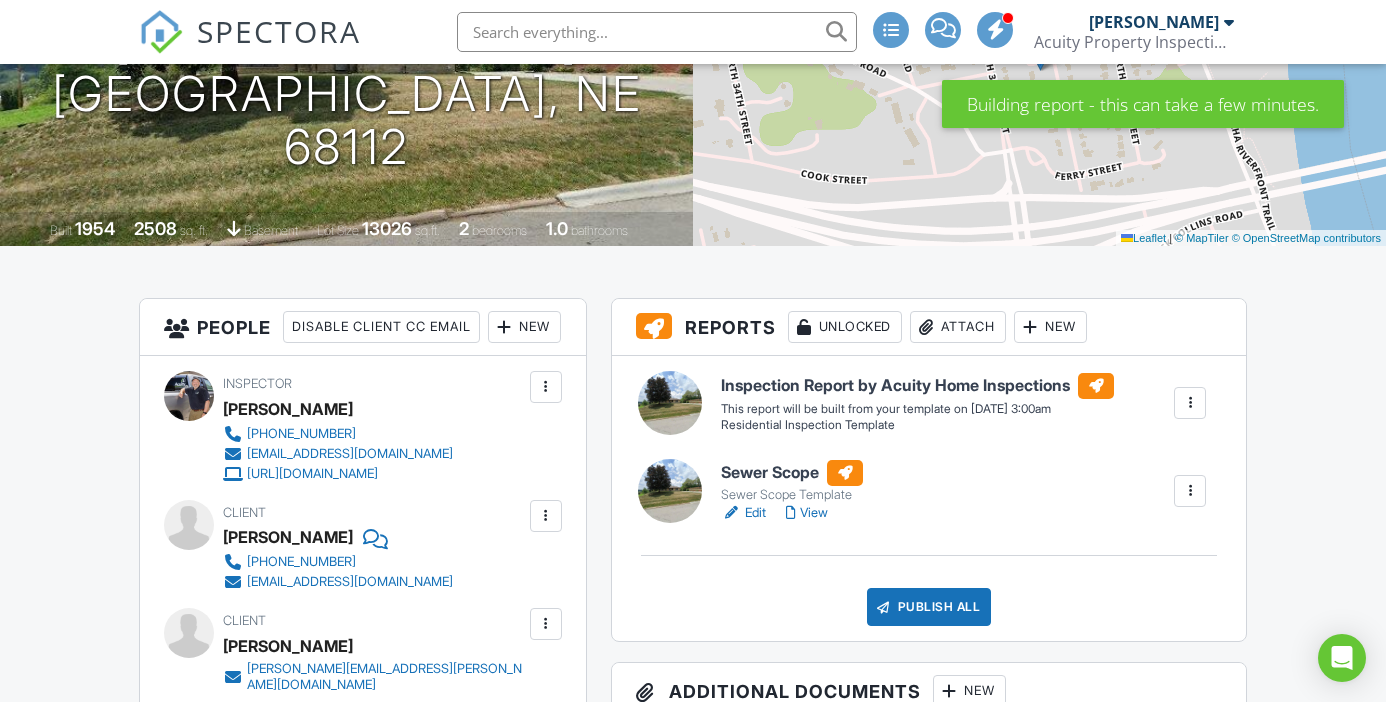 click on "Sewer Scope" at bounding box center [792, 473] 